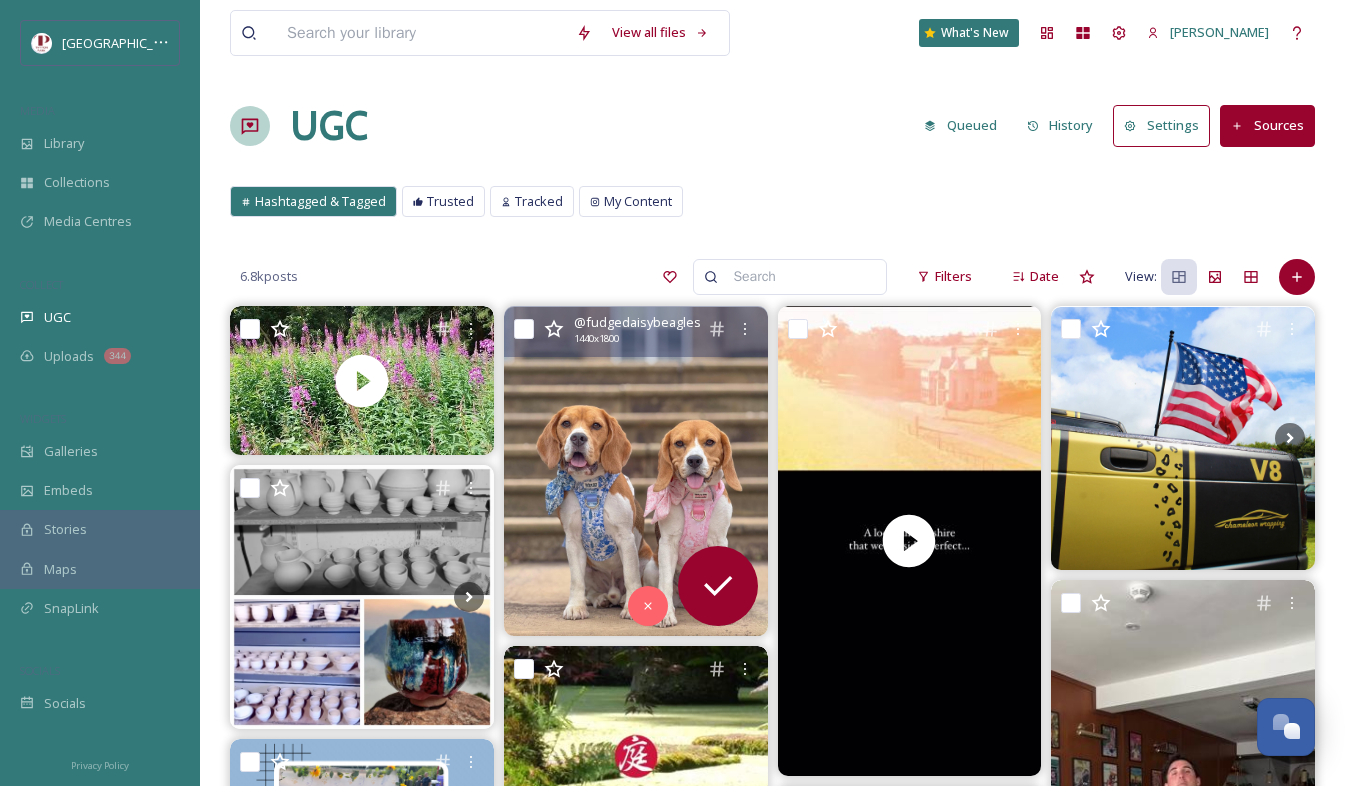 scroll, scrollTop: 0, scrollLeft: 0, axis: both 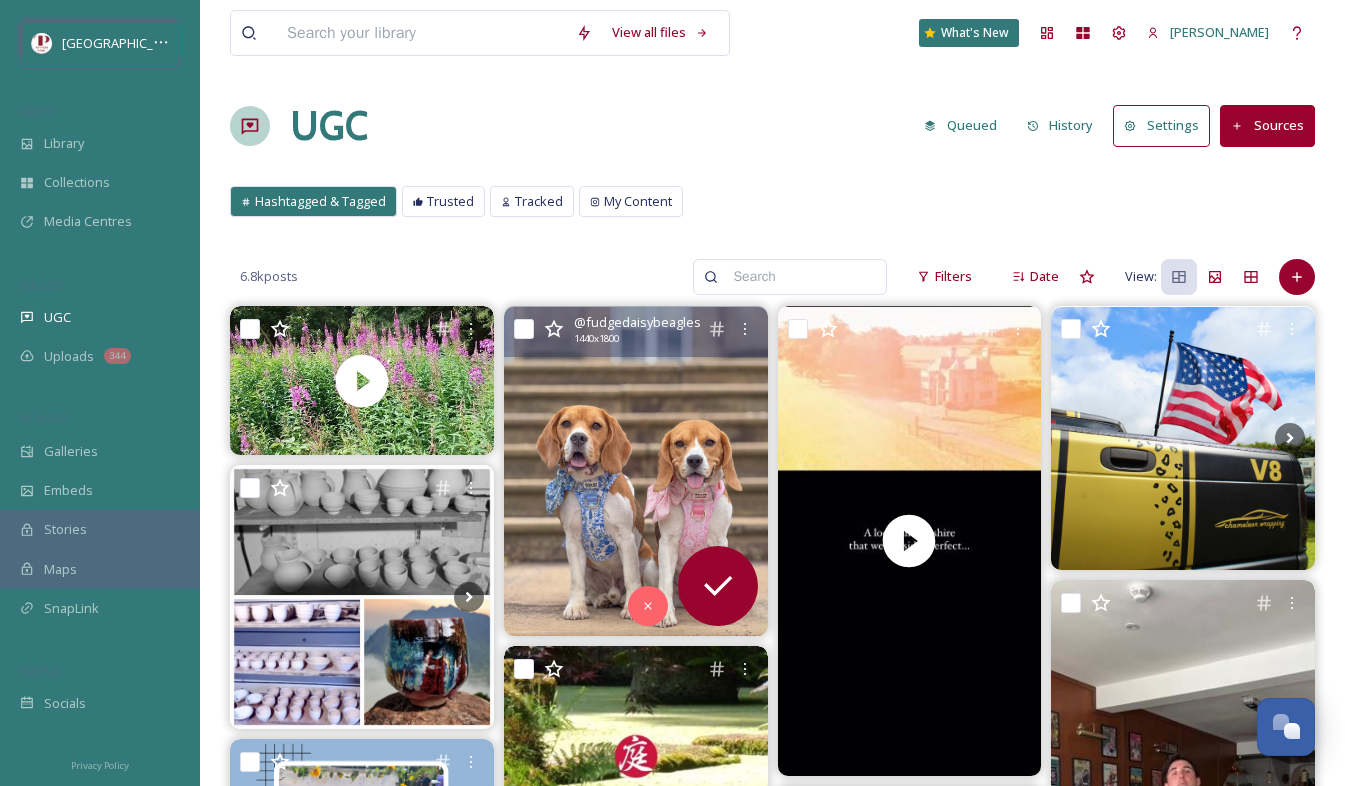 click at bounding box center (636, 472) 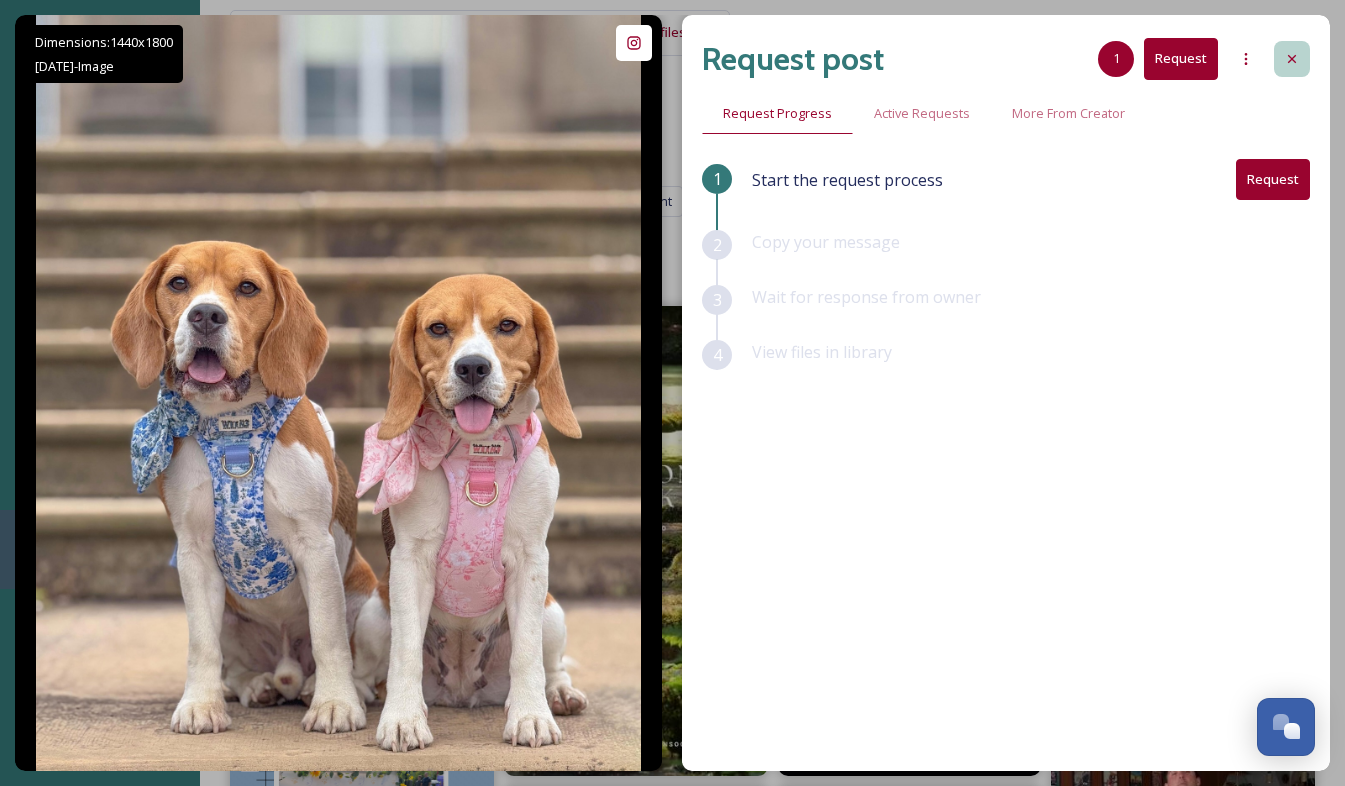 click at bounding box center [1292, 59] 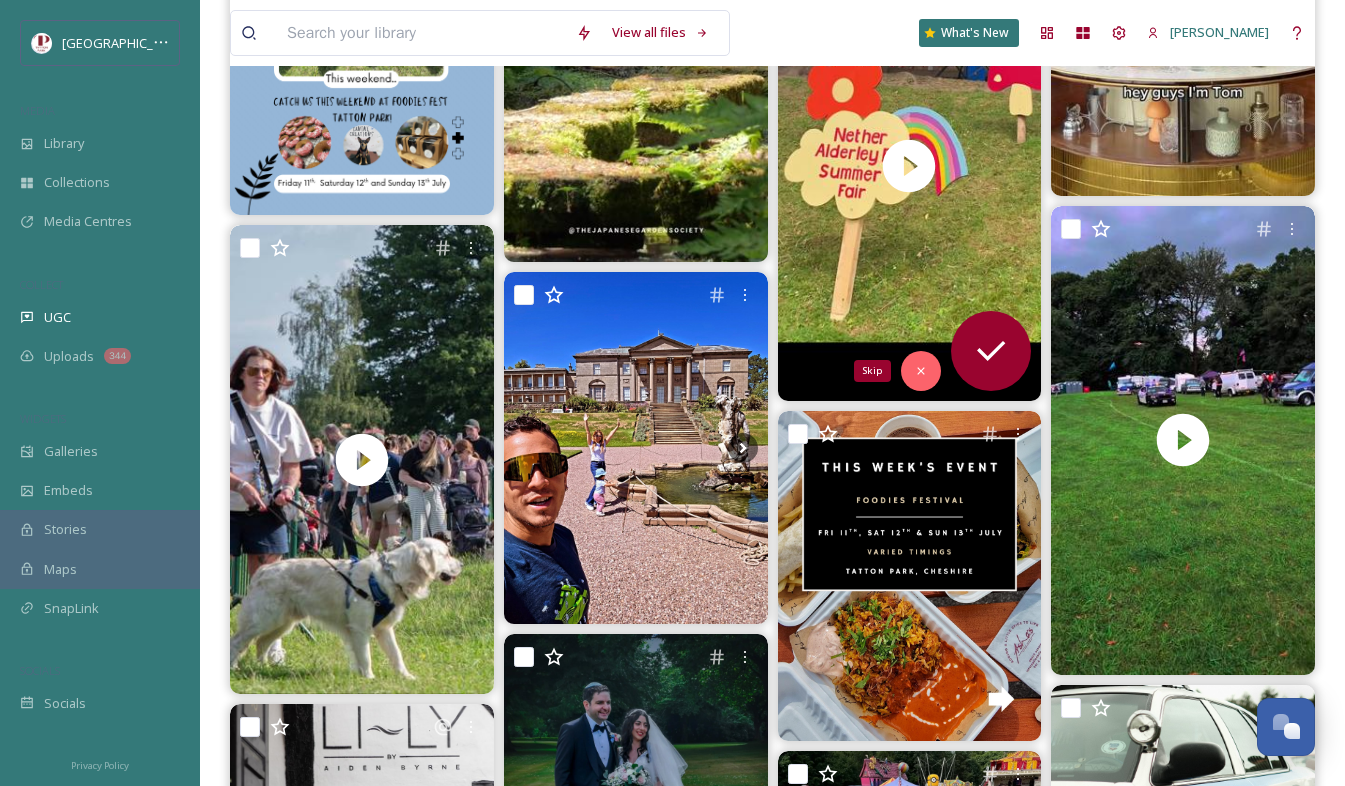 scroll, scrollTop: 864, scrollLeft: 0, axis: vertical 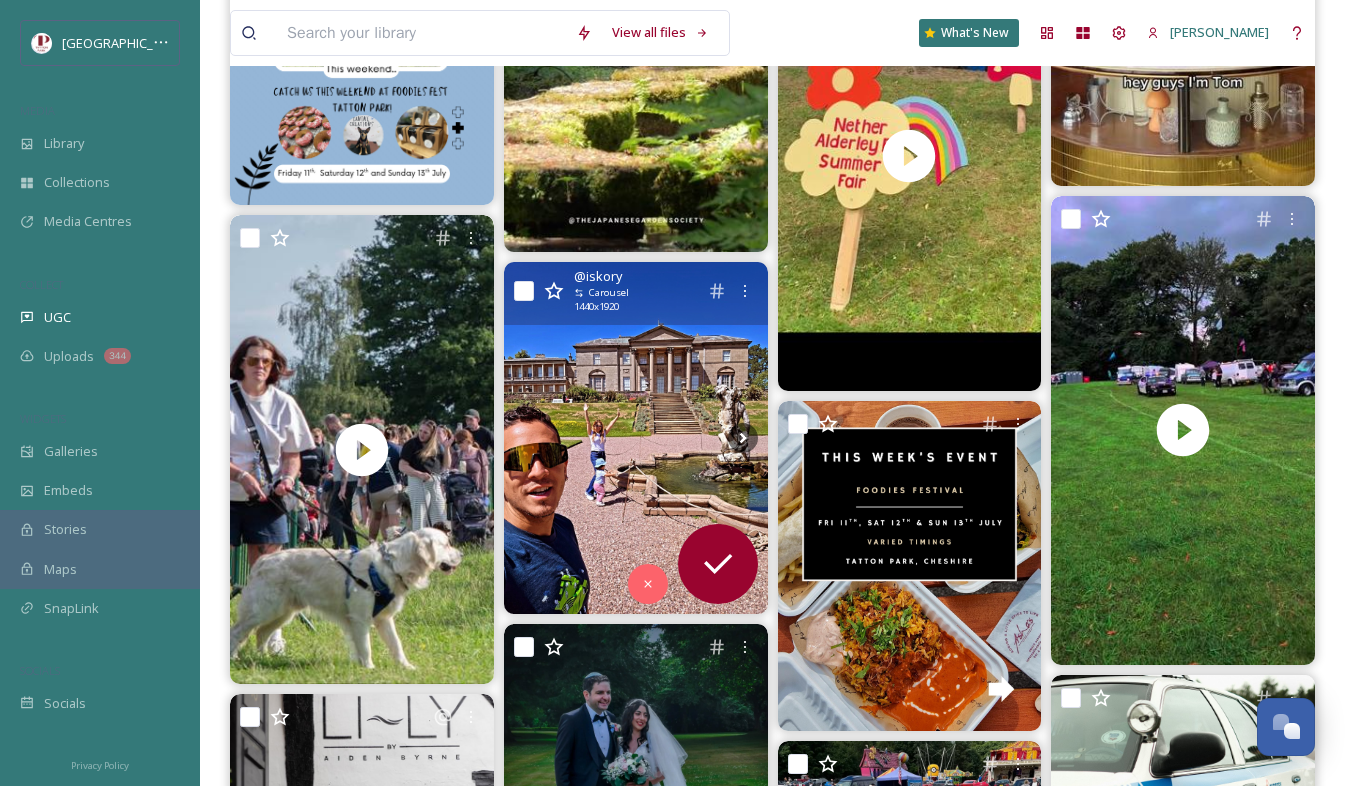 click at bounding box center (636, 438) 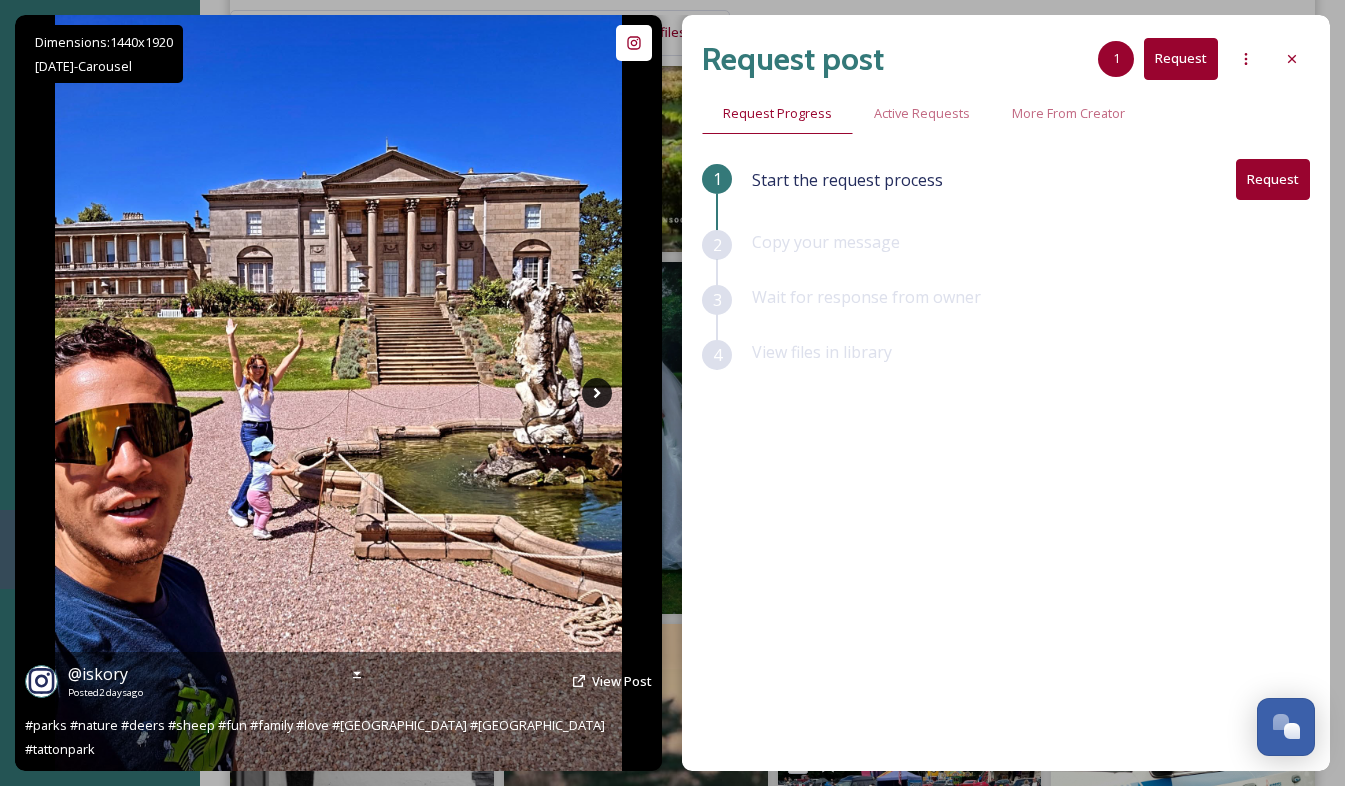 click 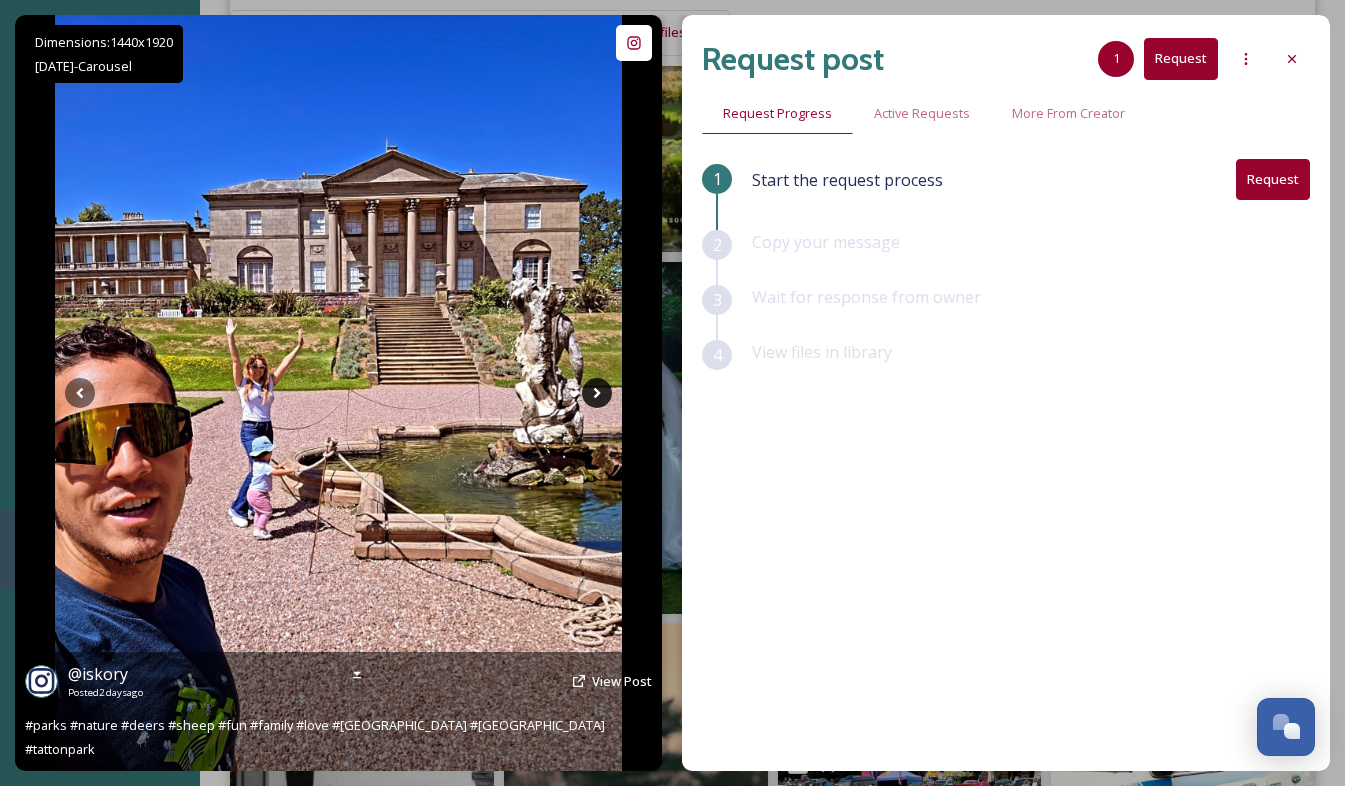 click 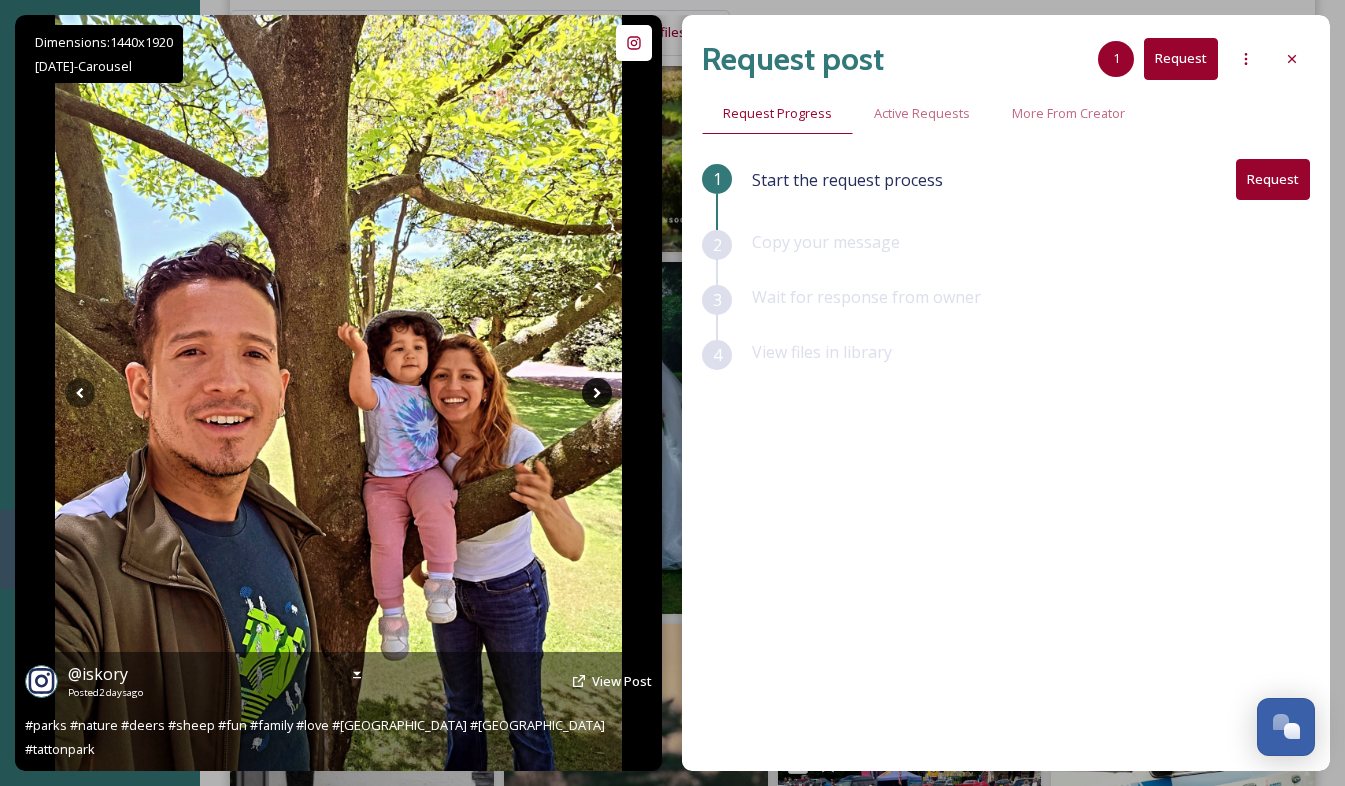 click 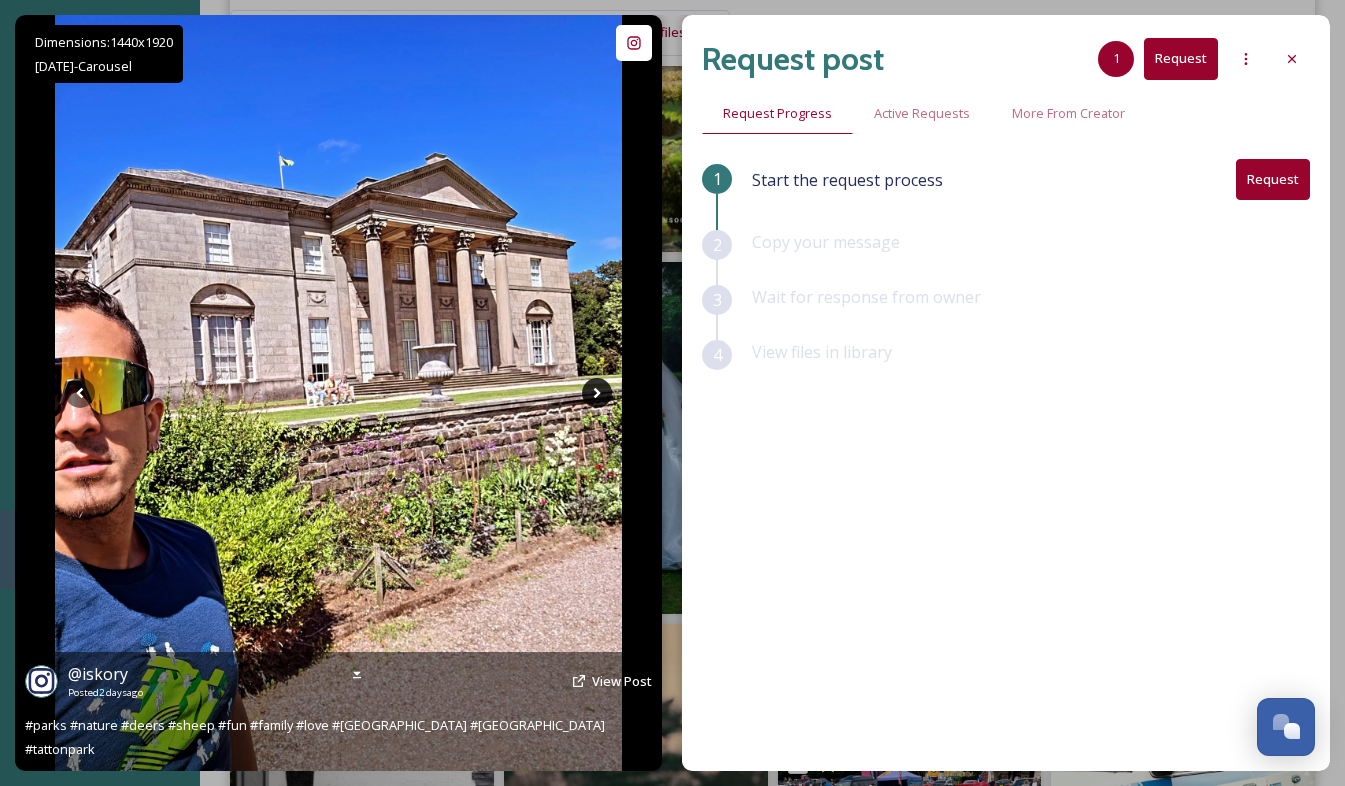 click 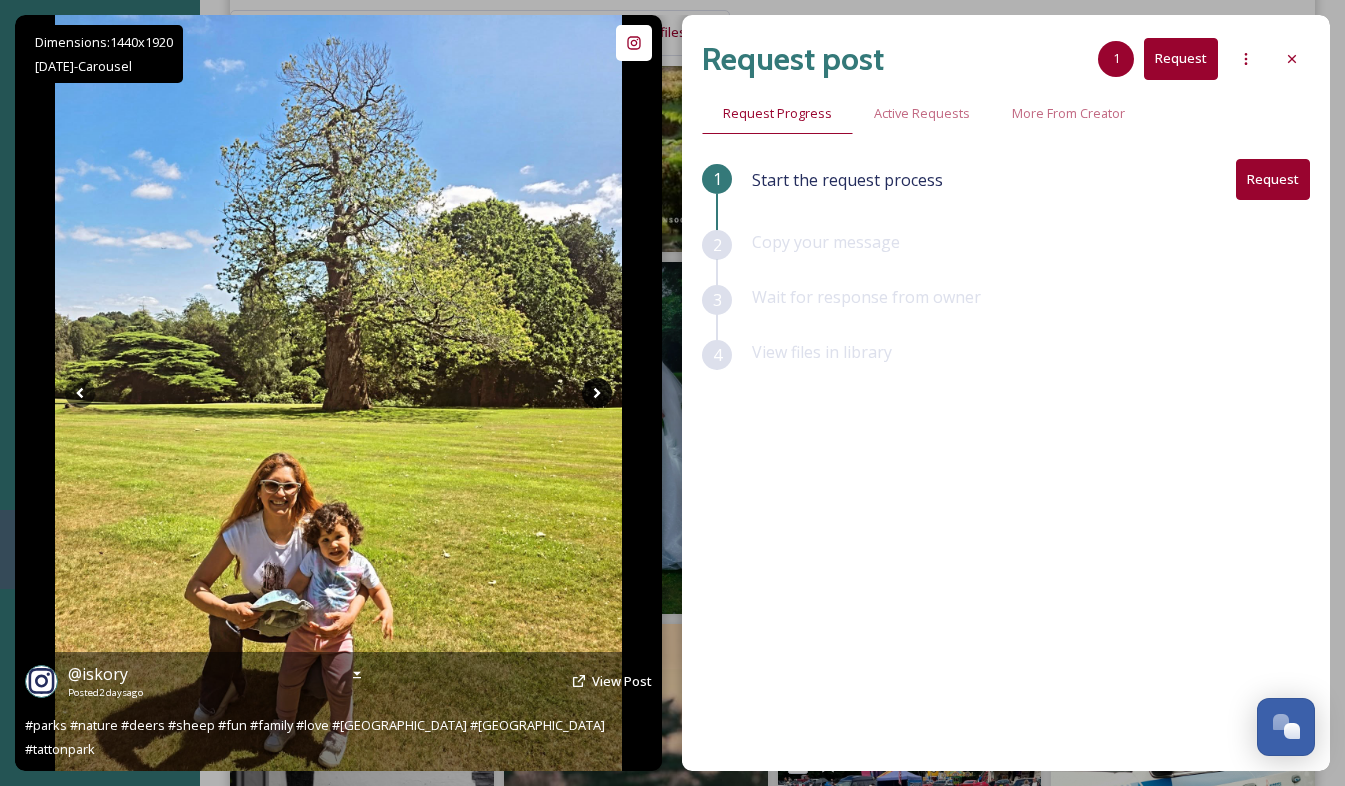 click 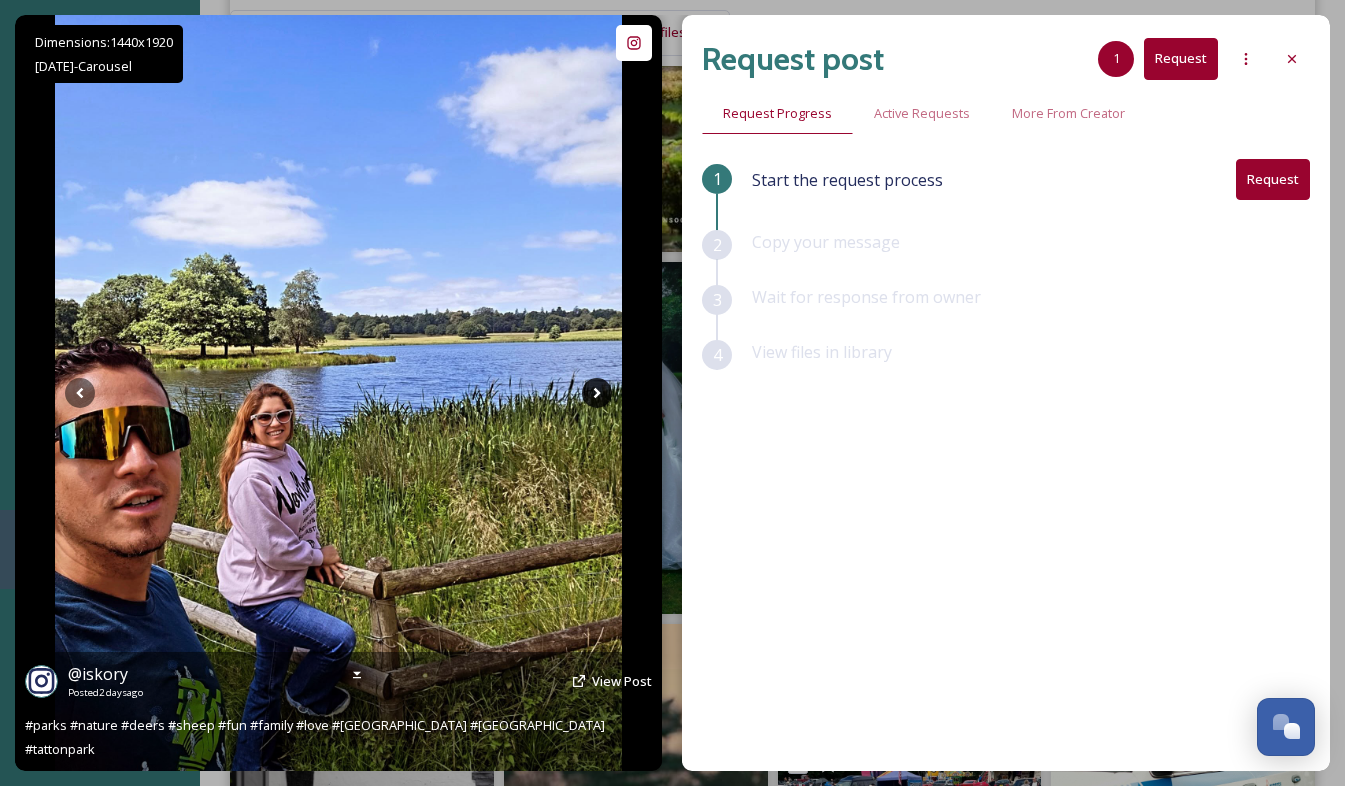 click 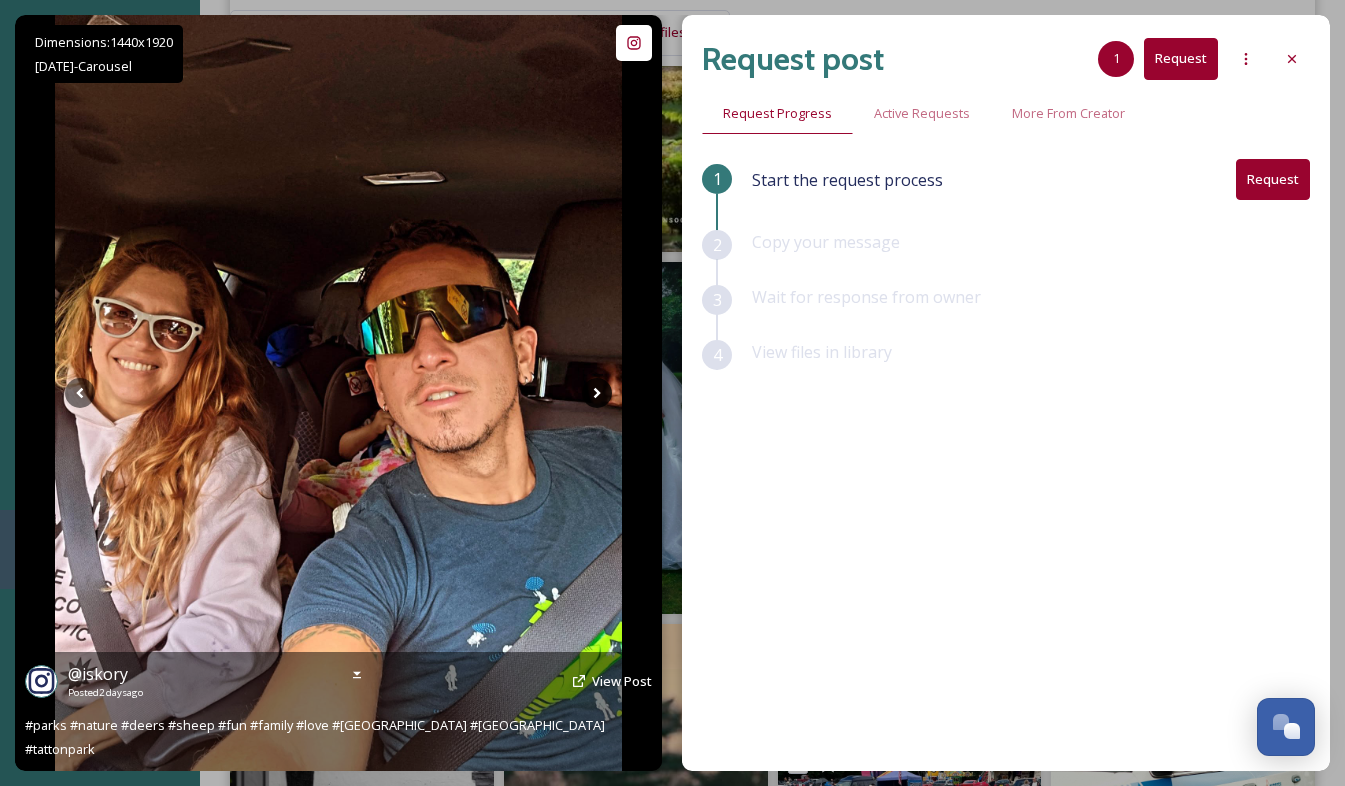 click 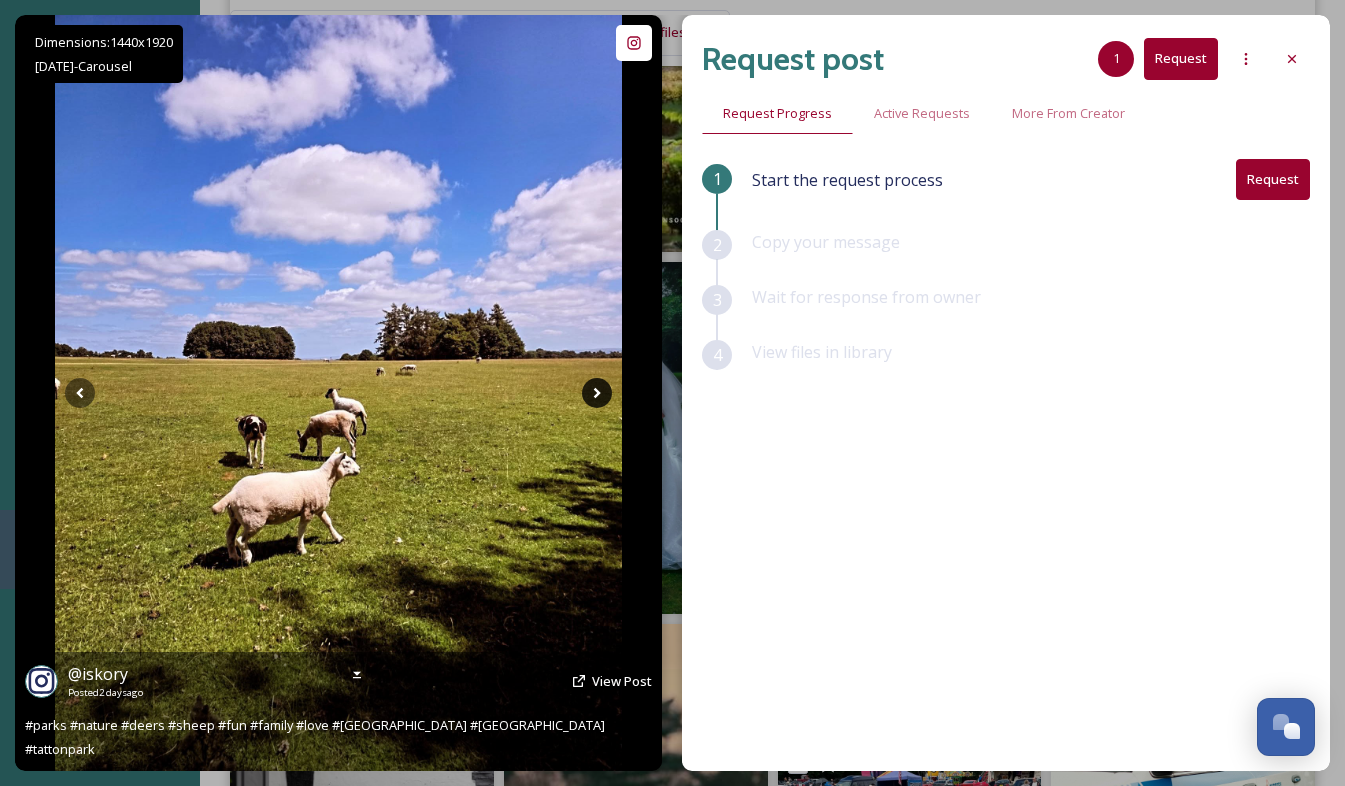 click 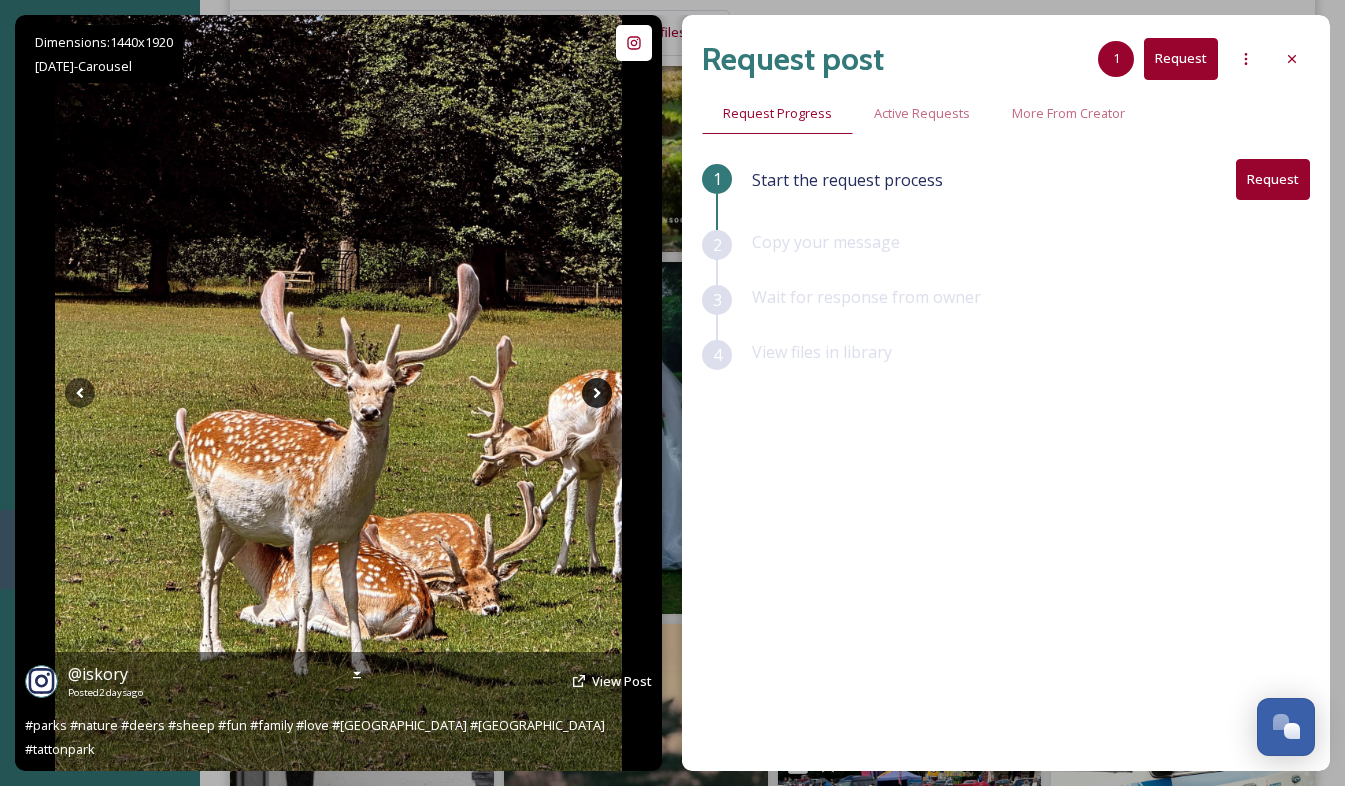 click 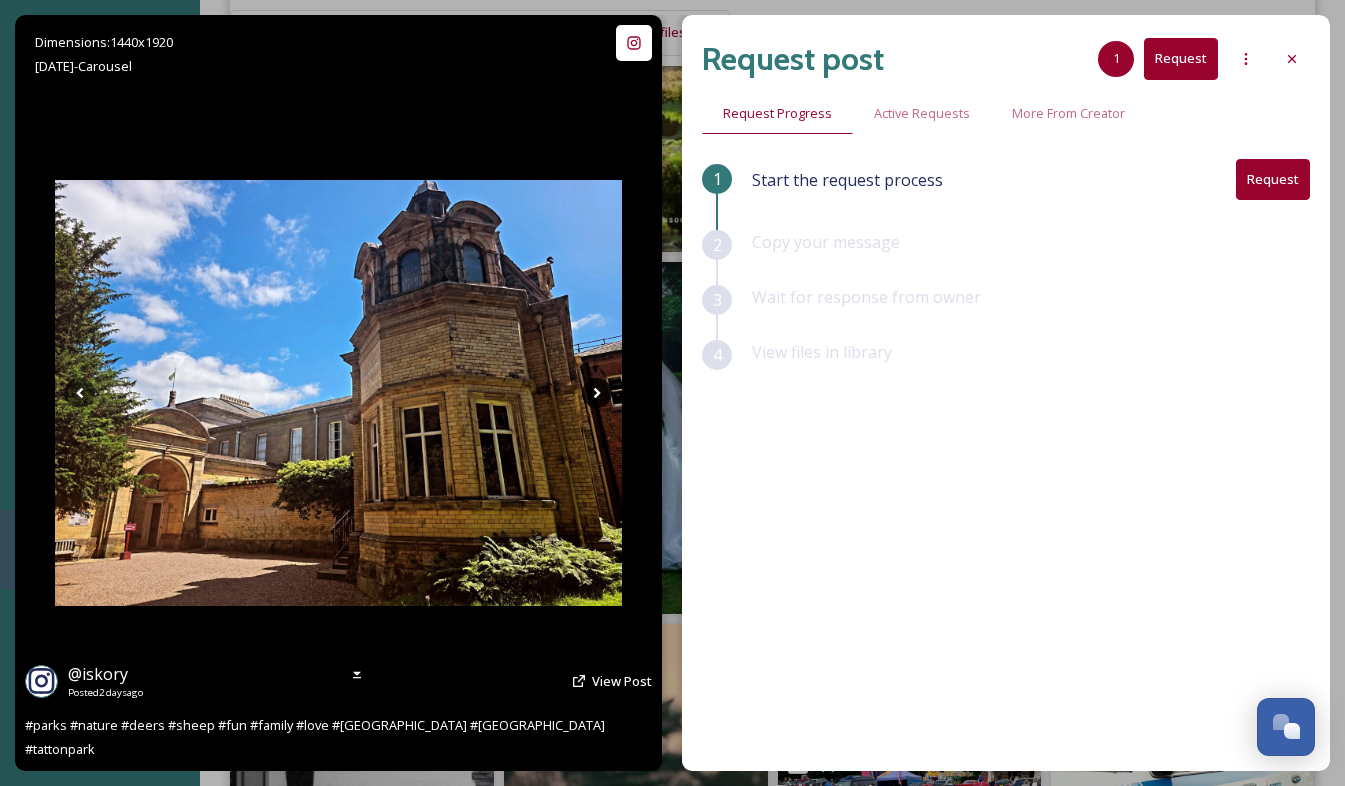 click 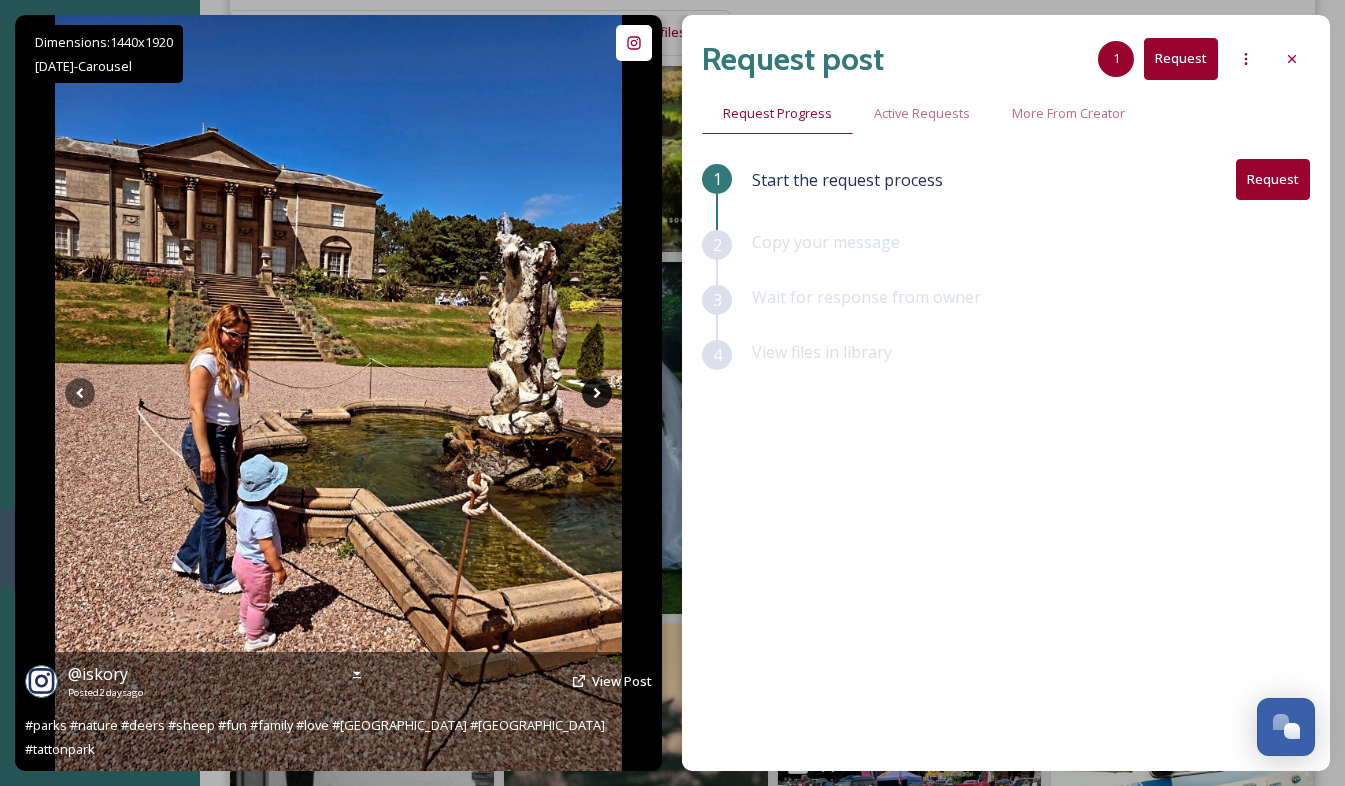 click 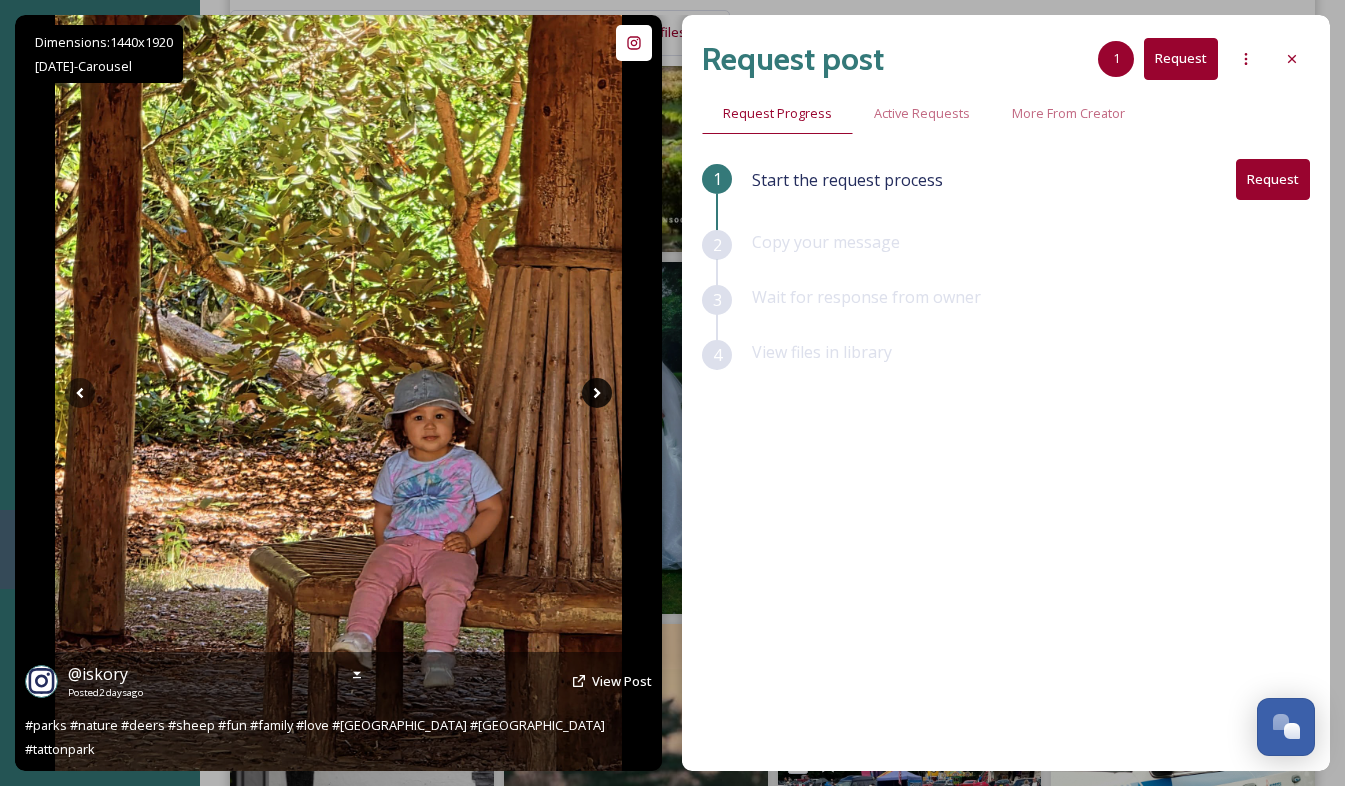 click 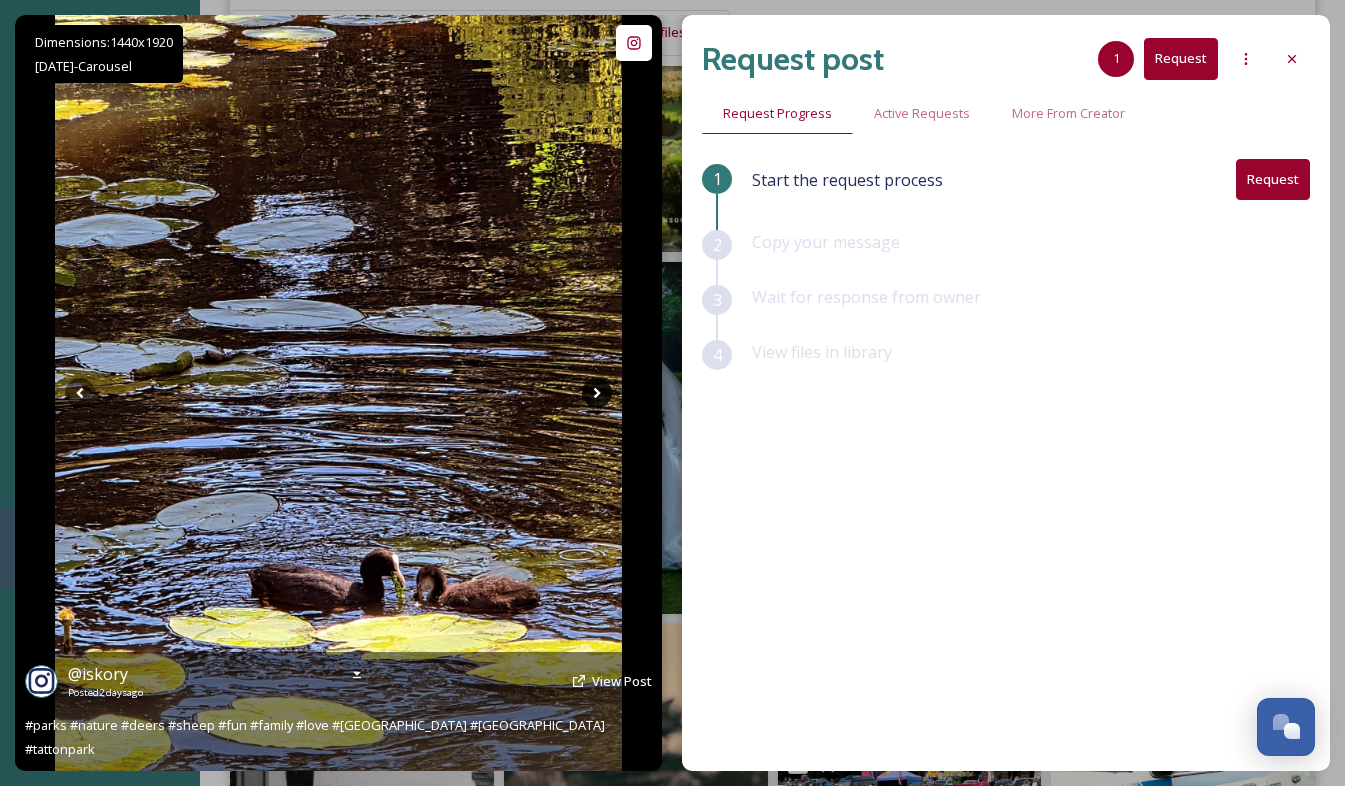 click 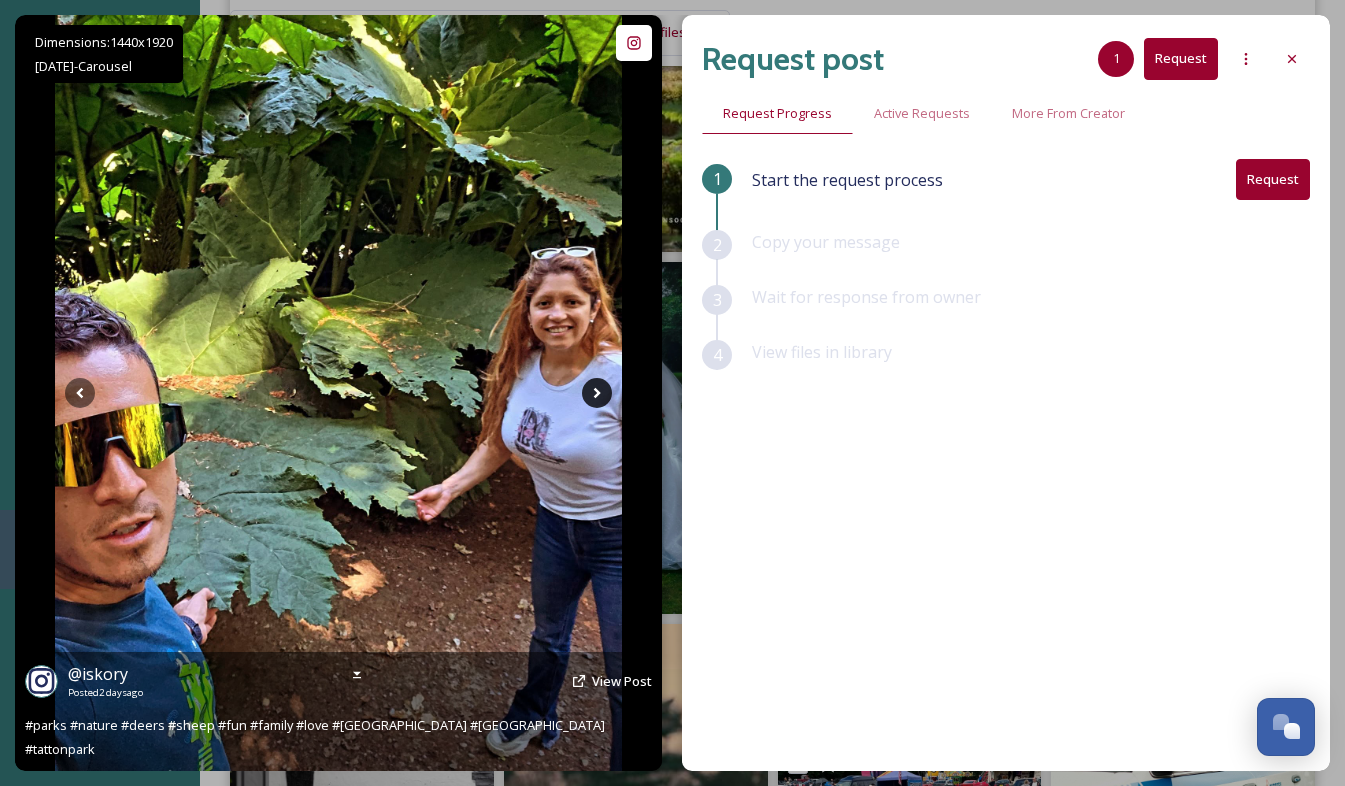 click 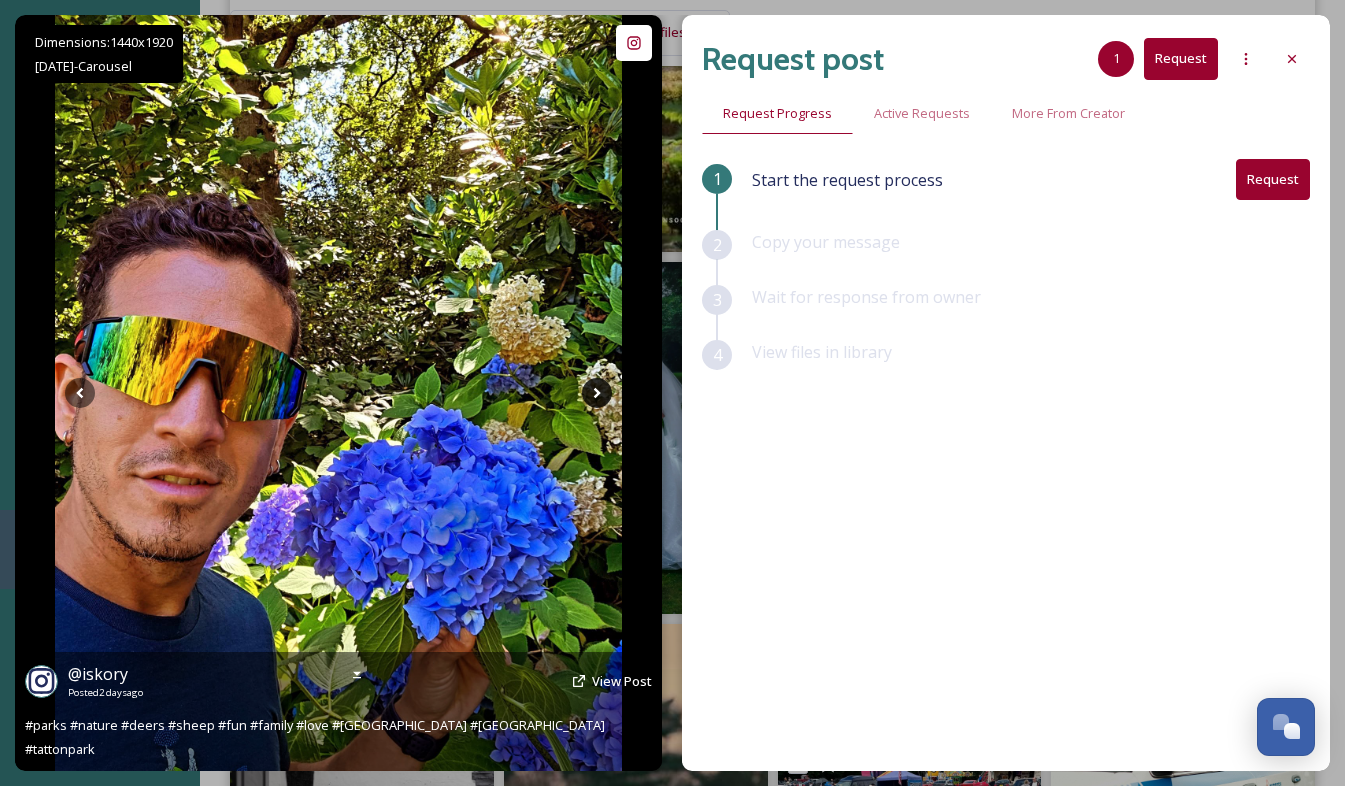 click 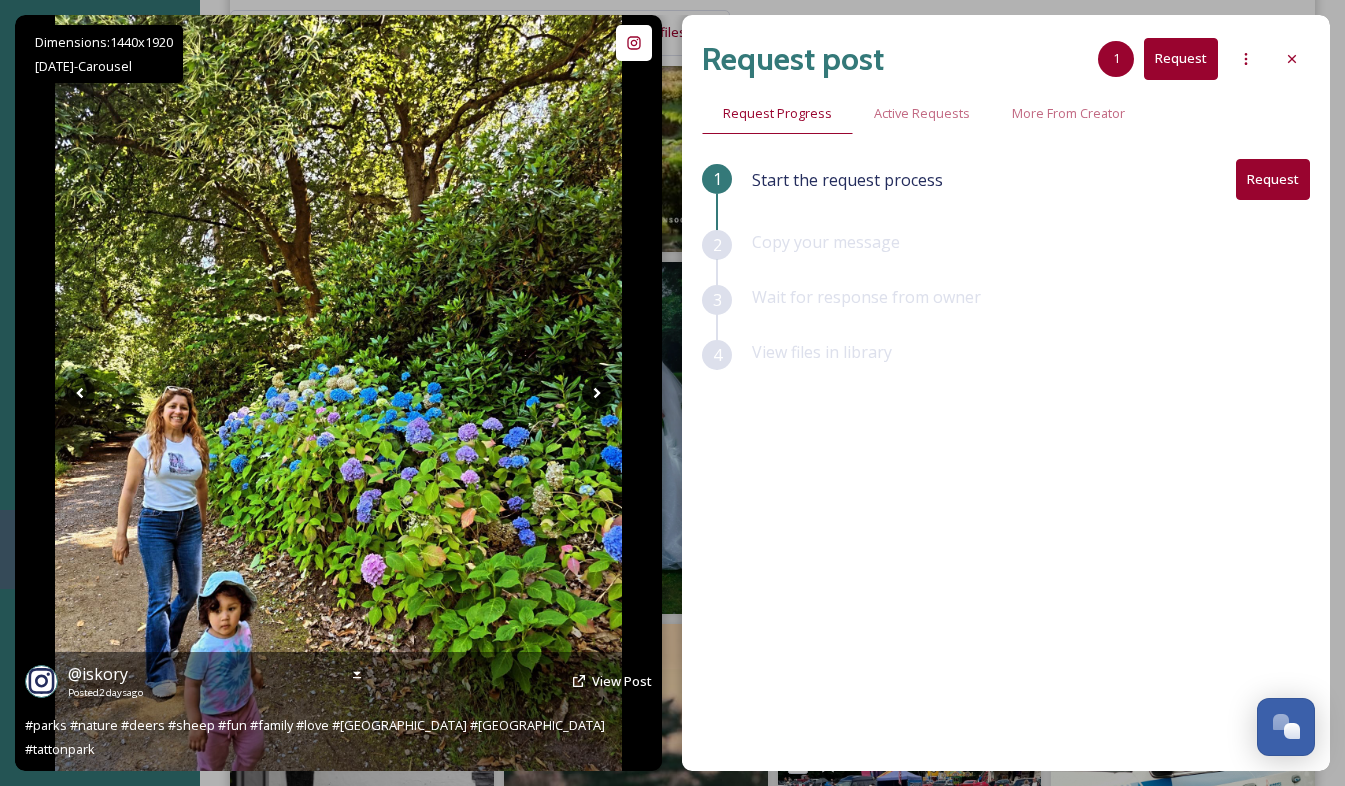 click 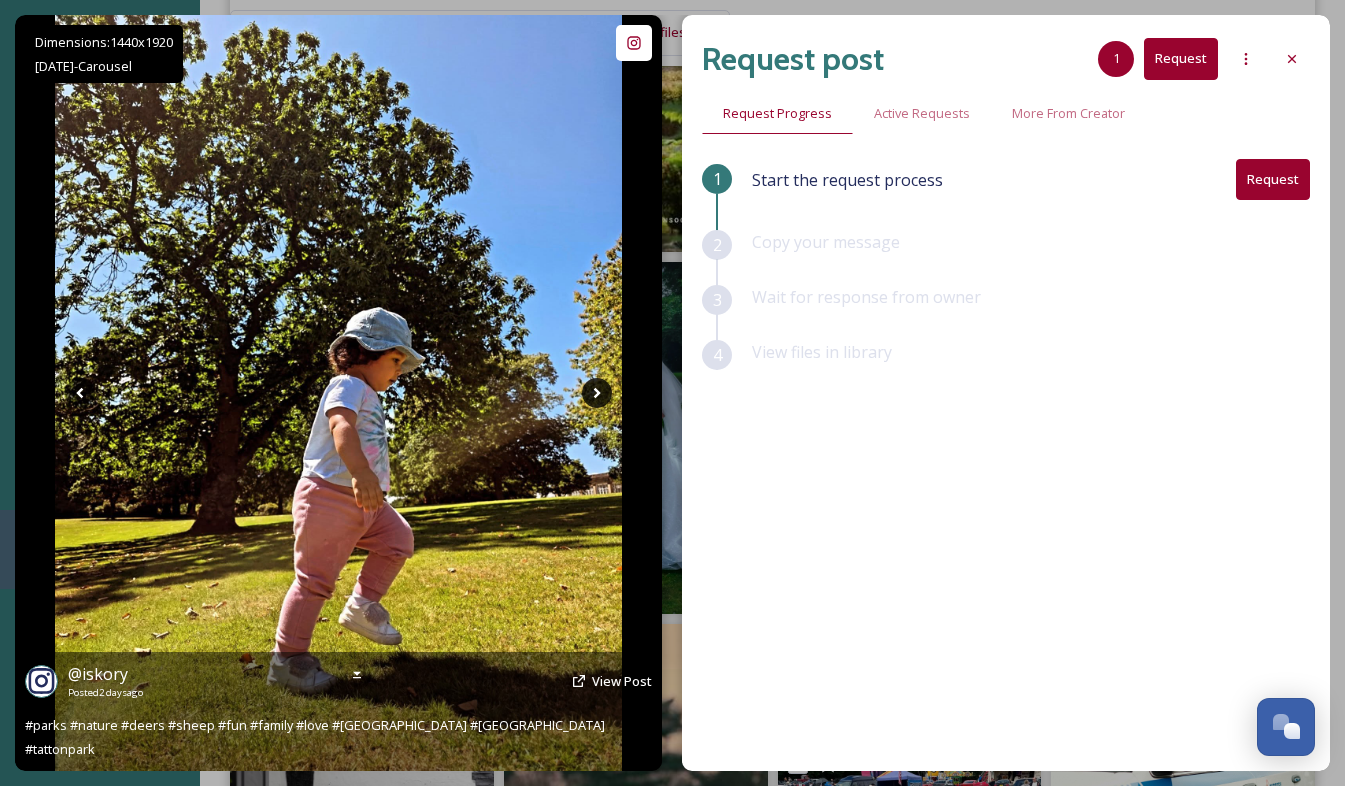 click 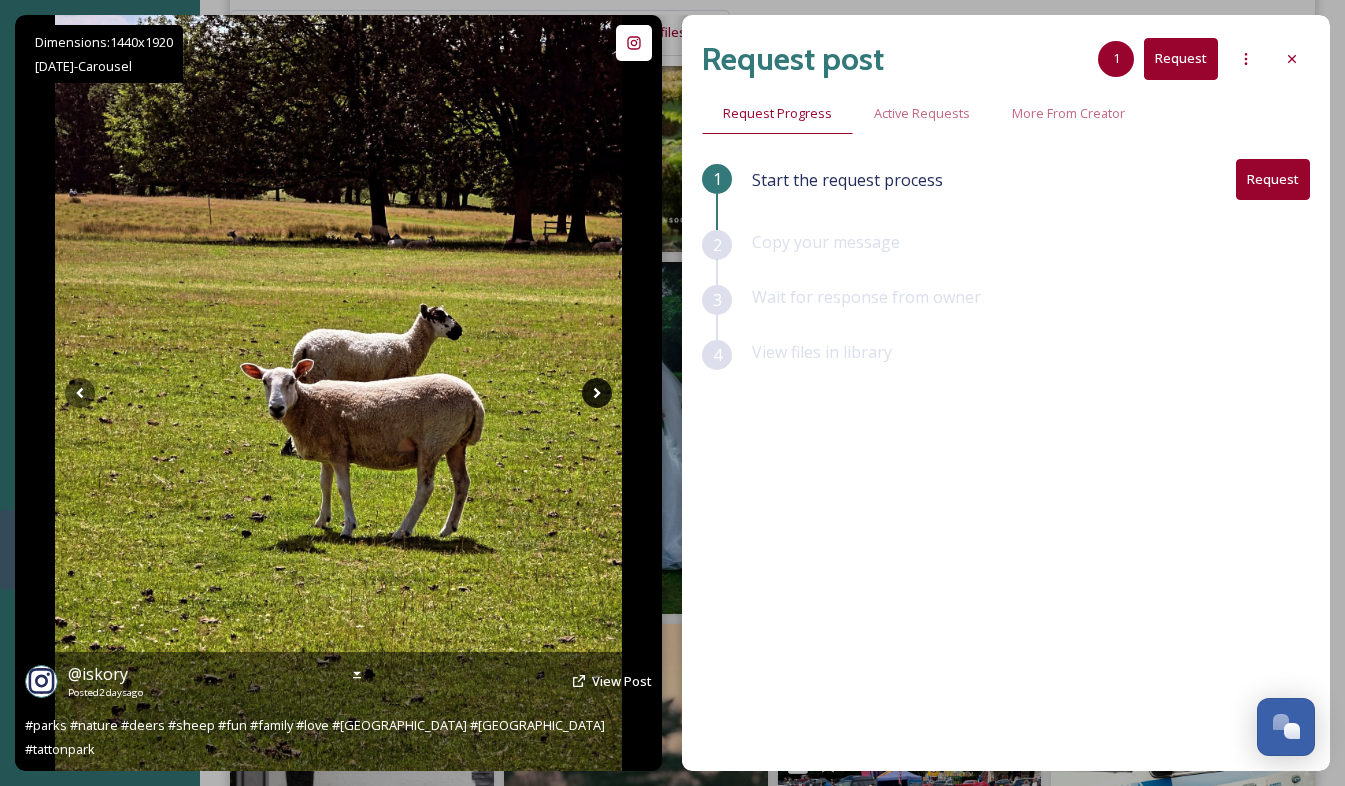 click 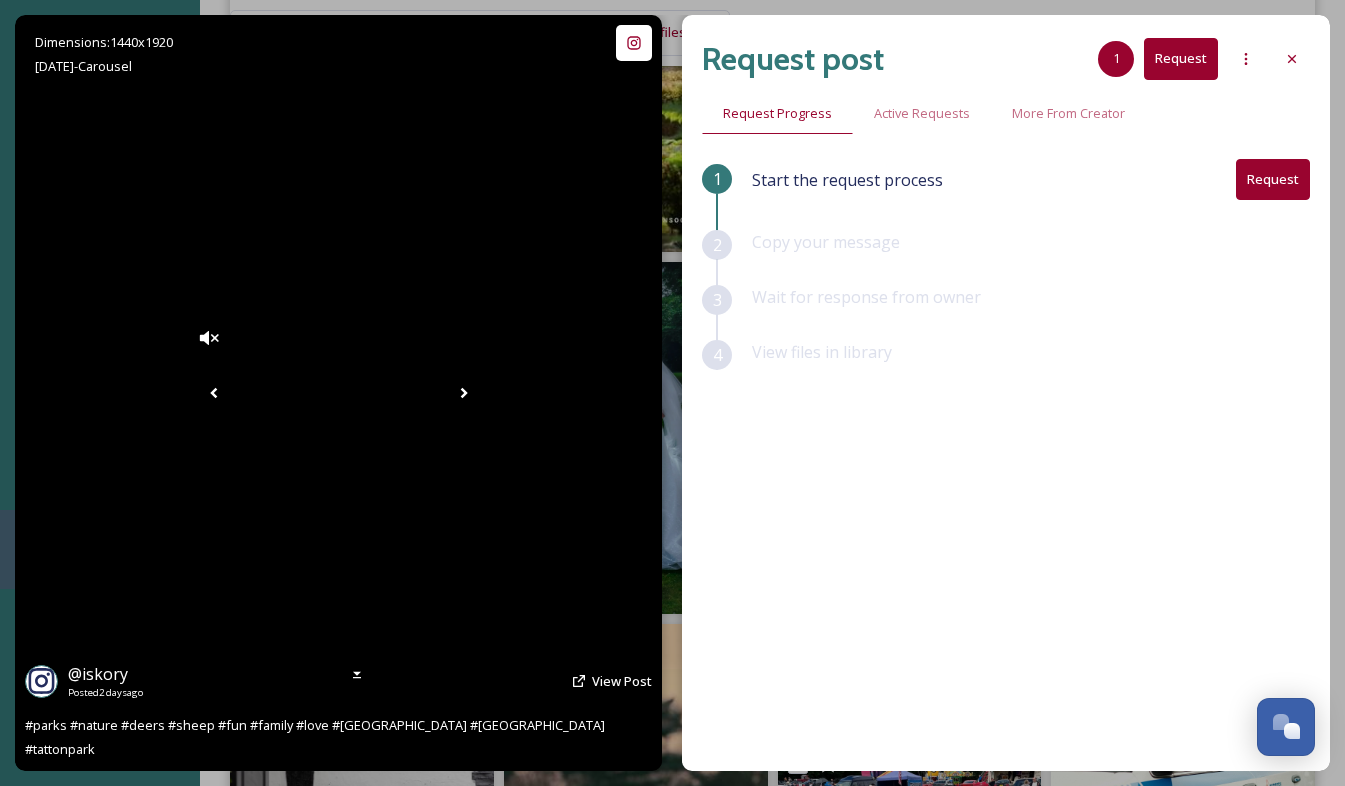click 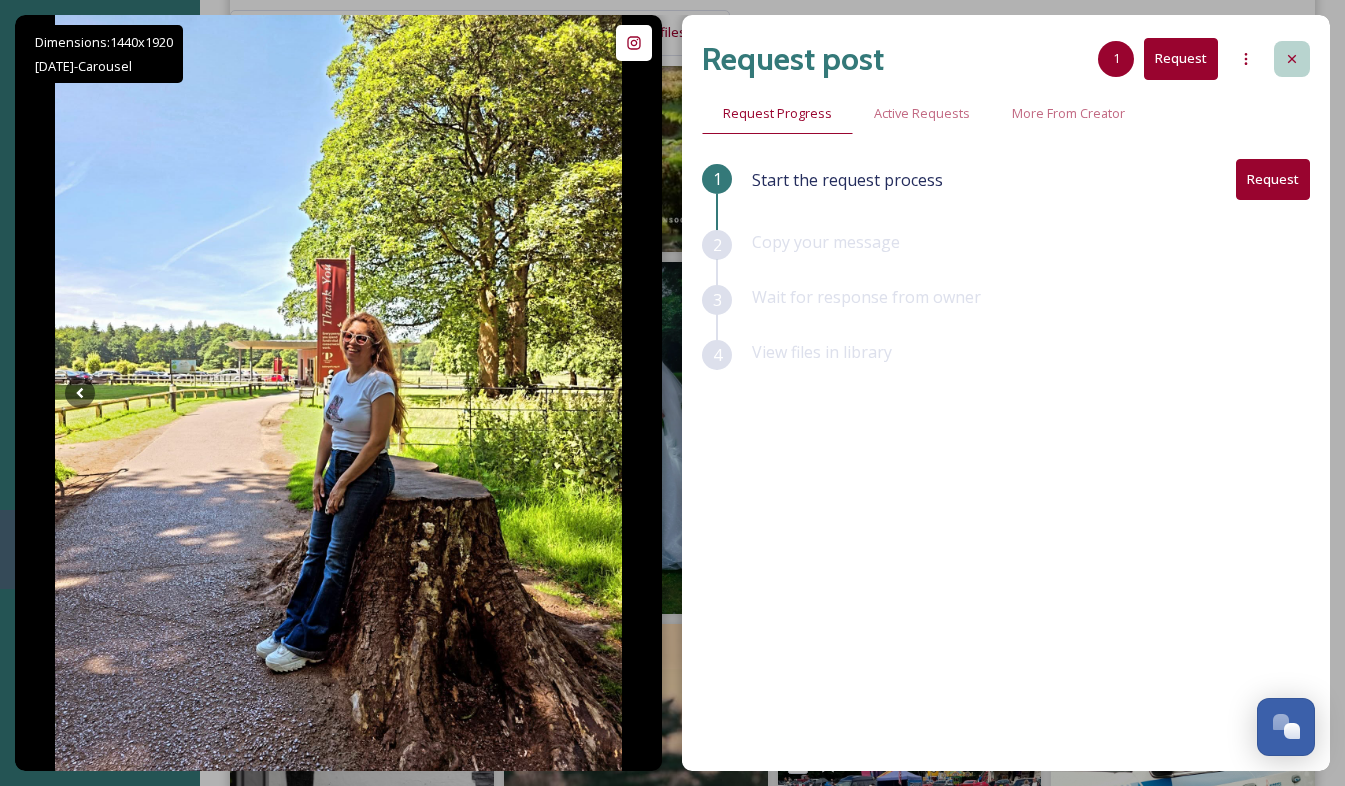 click at bounding box center [1292, 59] 